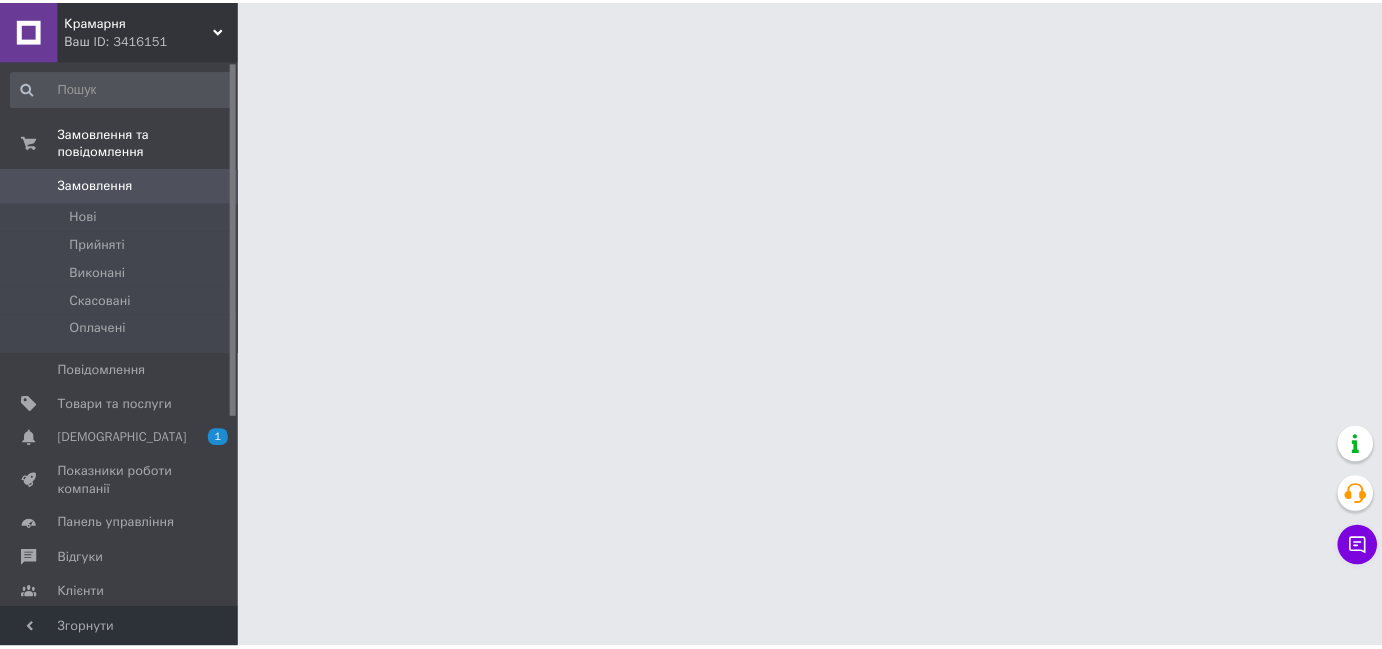 scroll, scrollTop: 0, scrollLeft: 0, axis: both 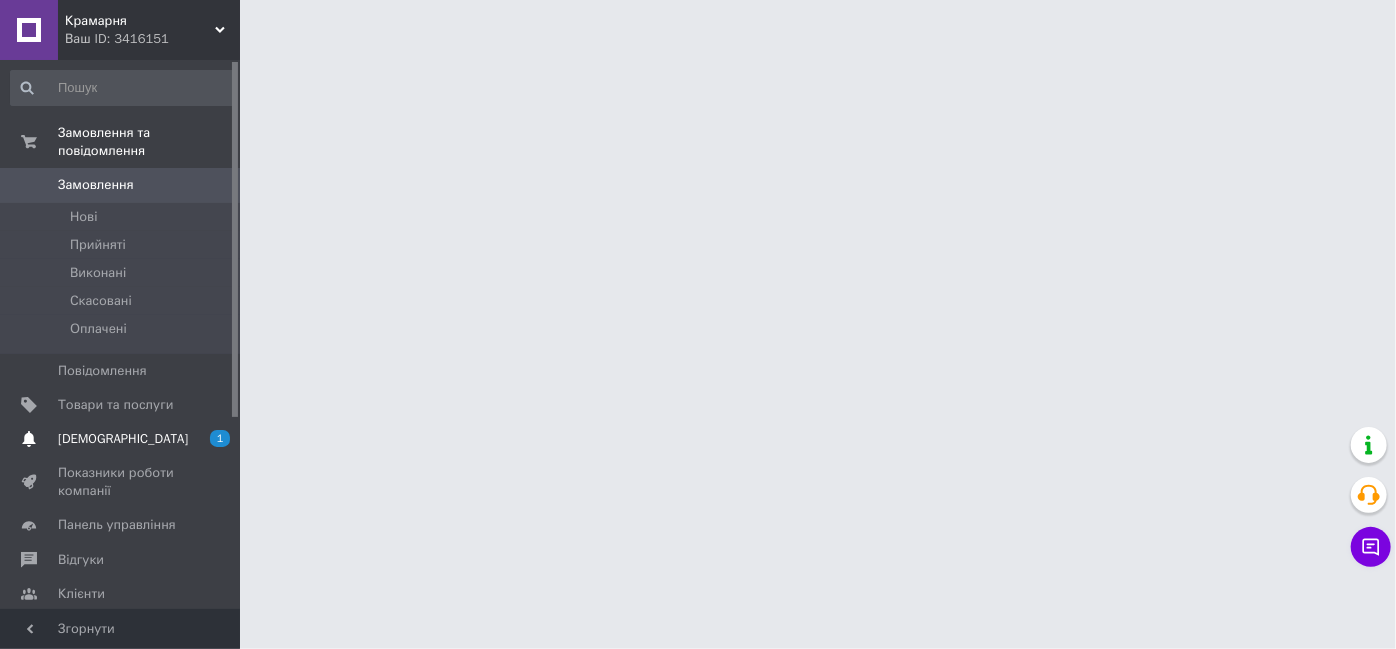 click on "[DEMOGRAPHIC_DATA] 1 0" at bounding box center (123, 439) 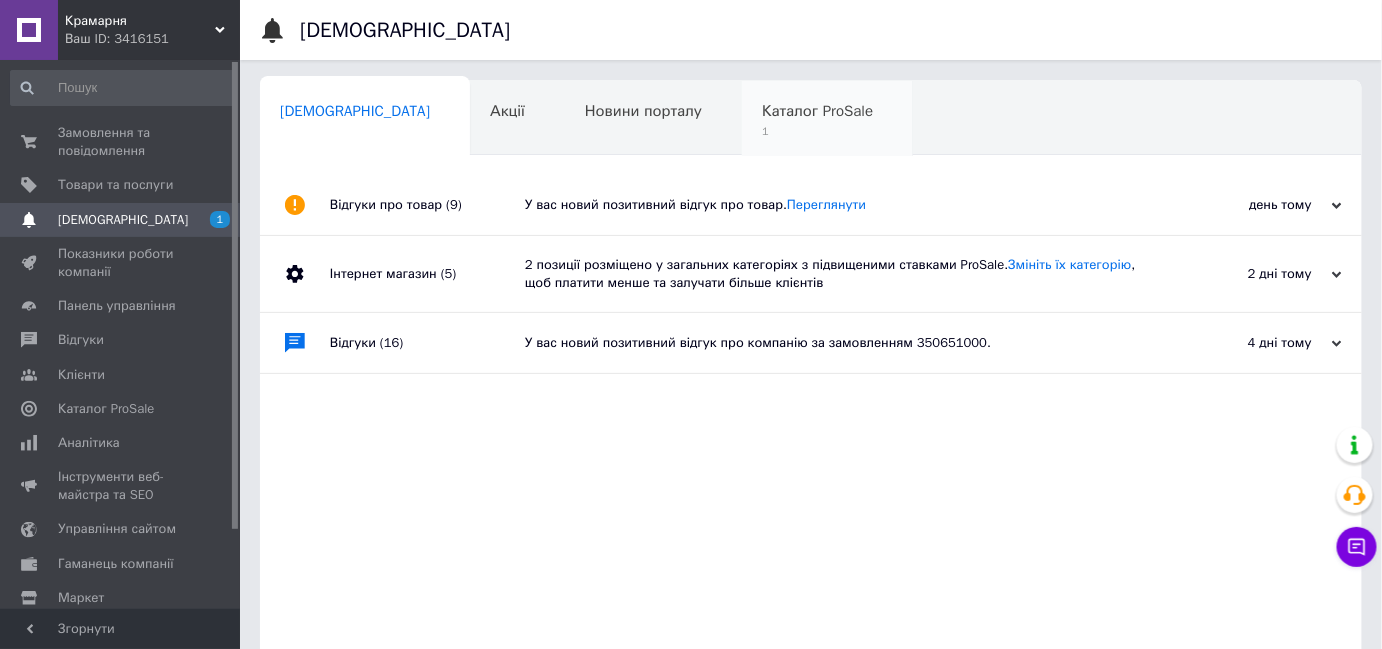 click on "Каталог ProSale" at bounding box center [817, 111] 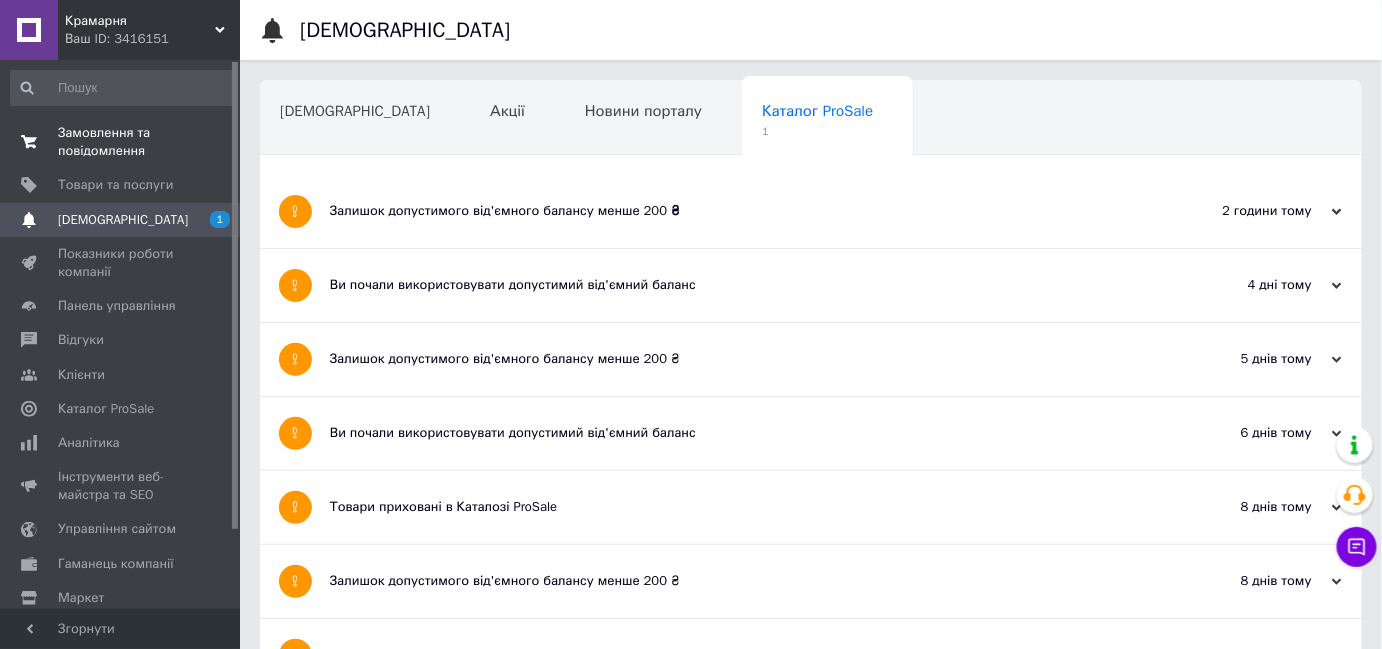 click on "Замовлення та повідомлення" at bounding box center [121, 142] 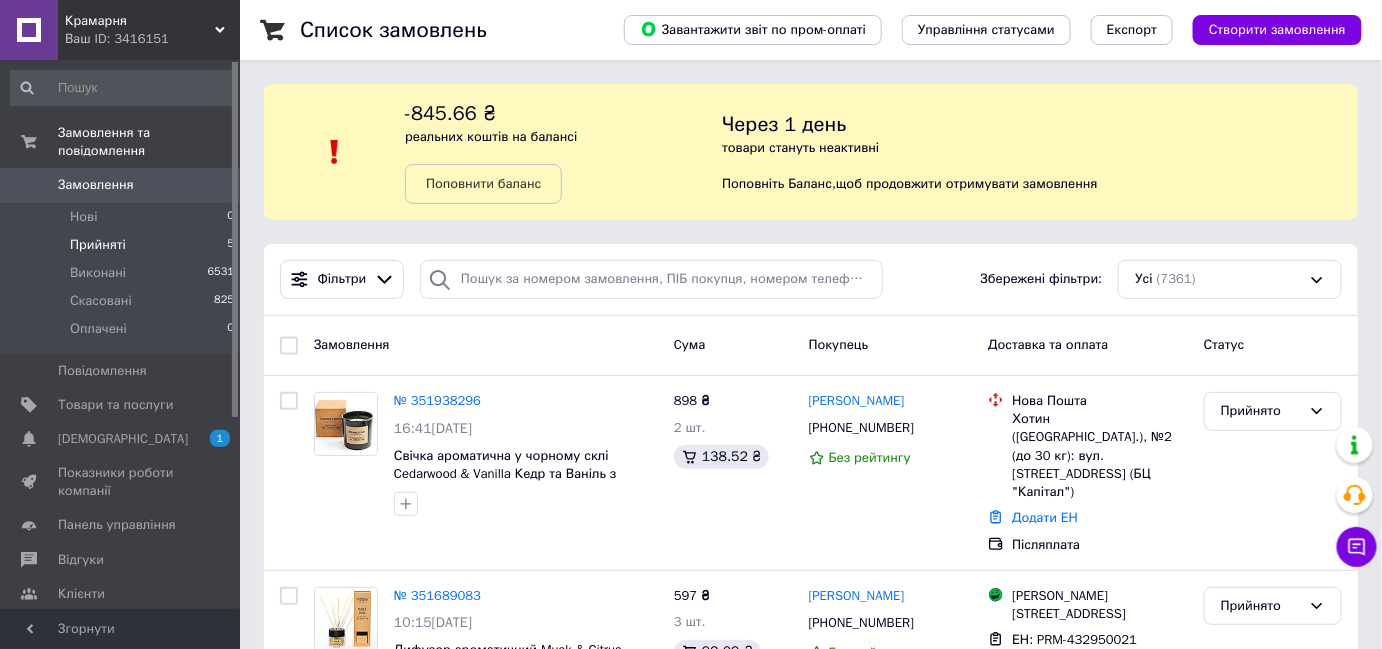 click on "Прийняті 5" at bounding box center (123, 245) 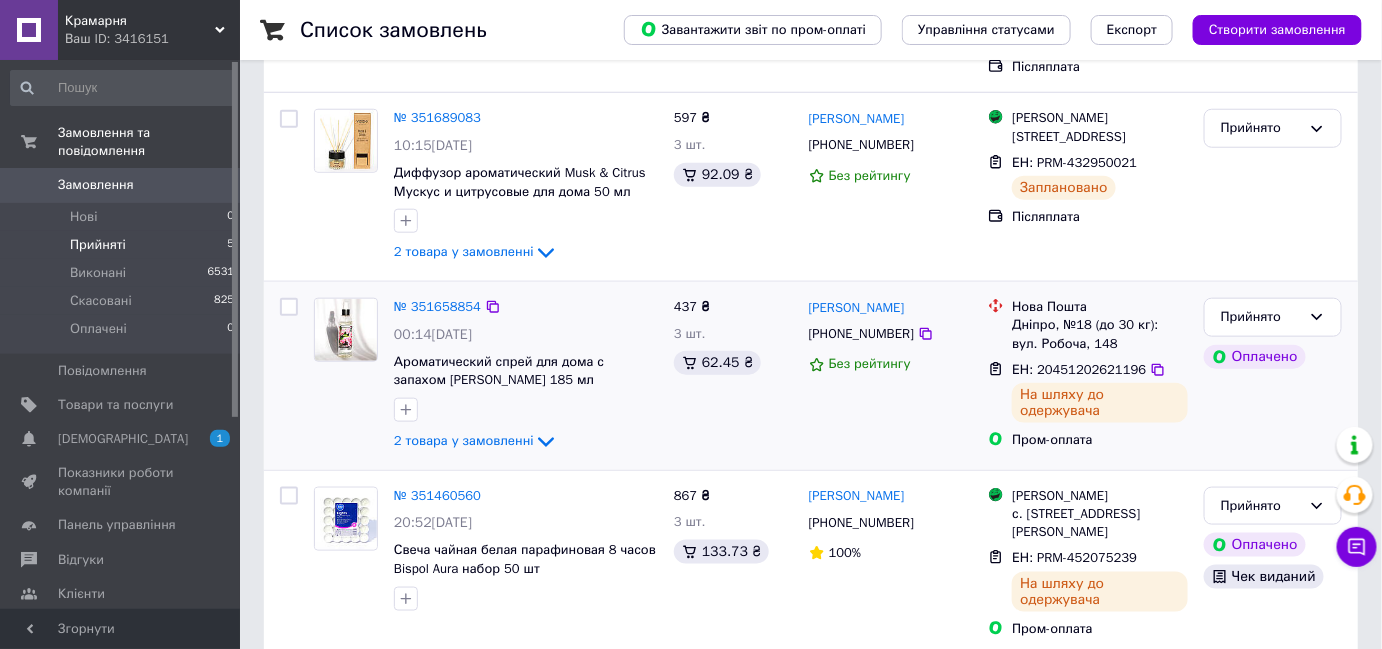 scroll, scrollTop: 744, scrollLeft: 0, axis: vertical 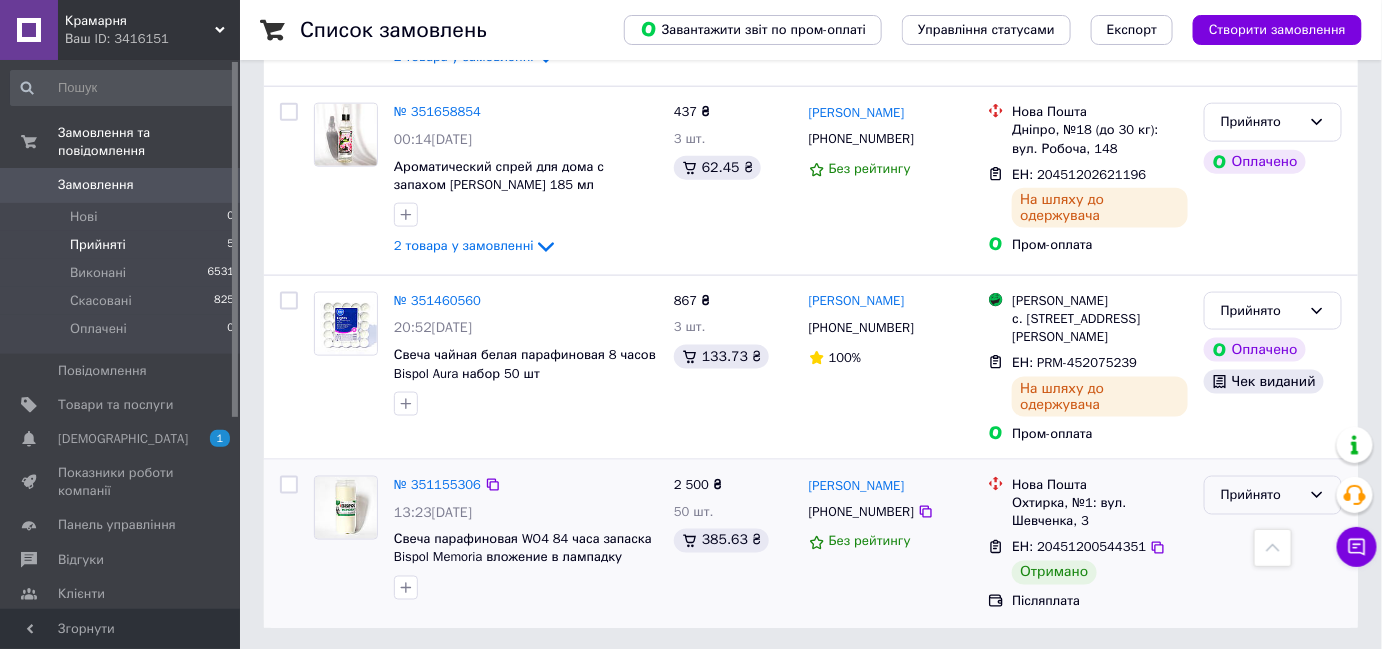 click on "Прийнято" at bounding box center [1261, 495] 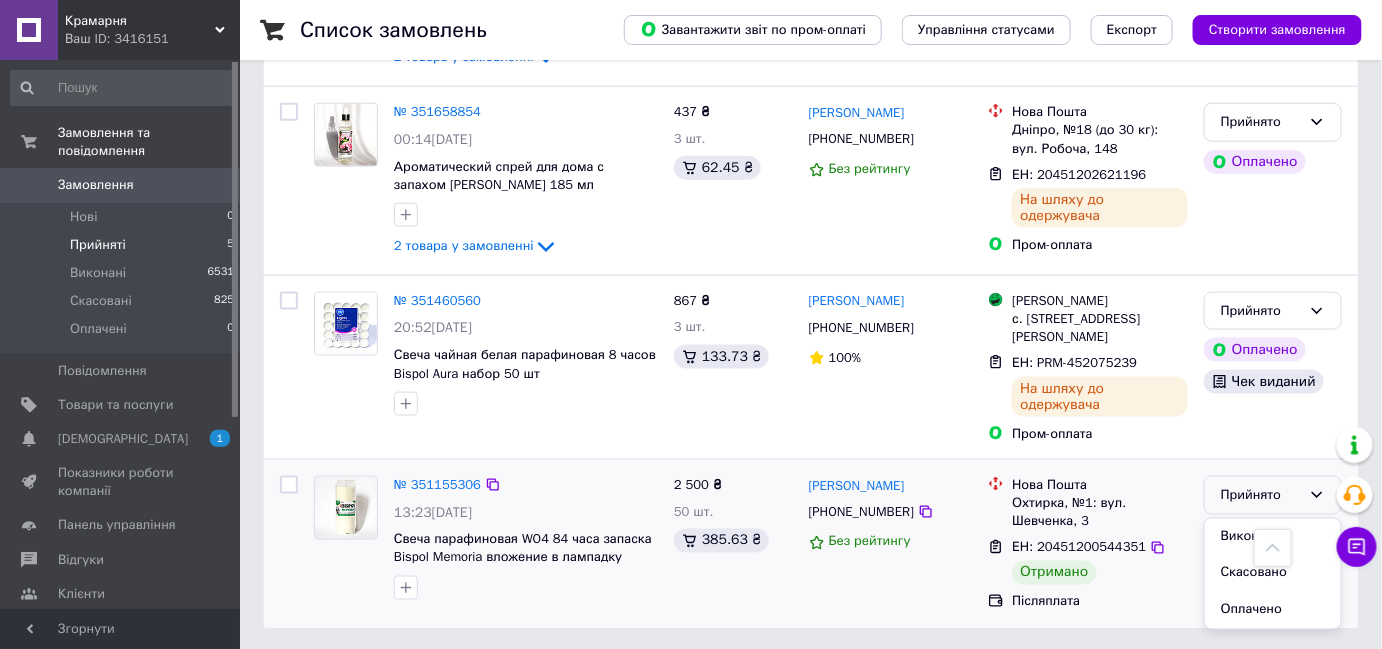 click on "Виконано" at bounding box center (1273, 537) 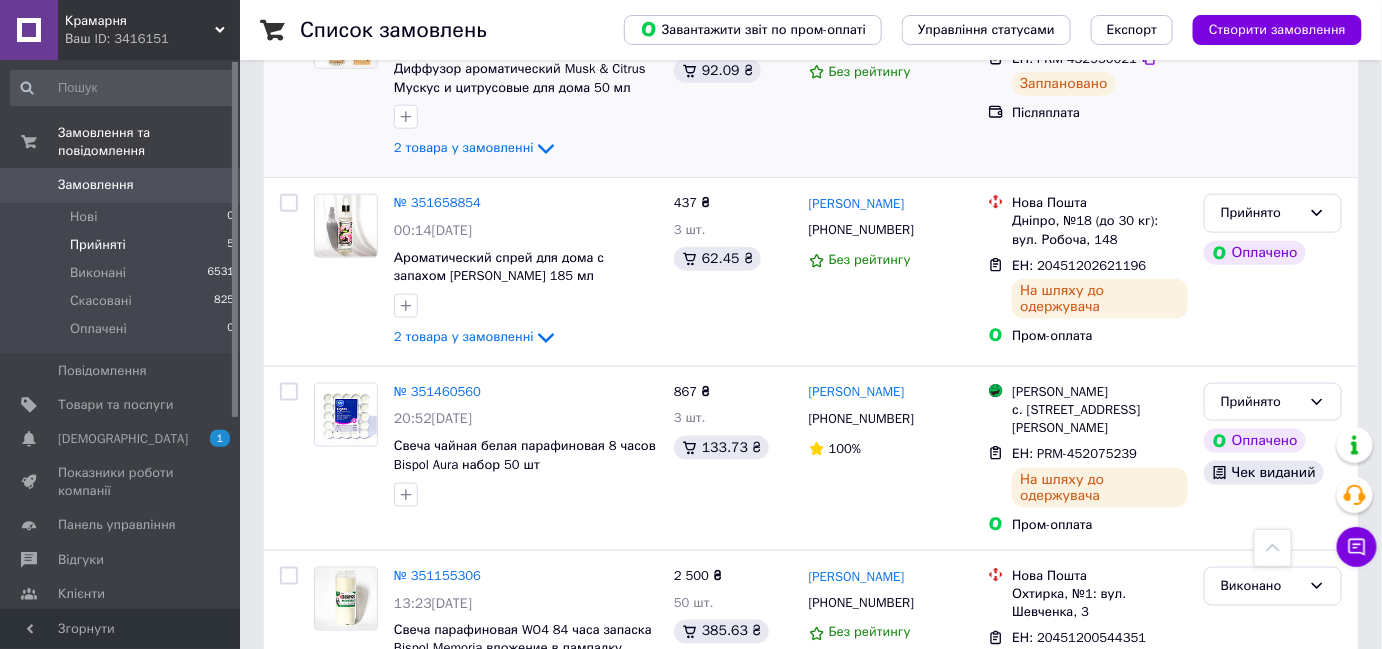 scroll, scrollTop: 744, scrollLeft: 0, axis: vertical 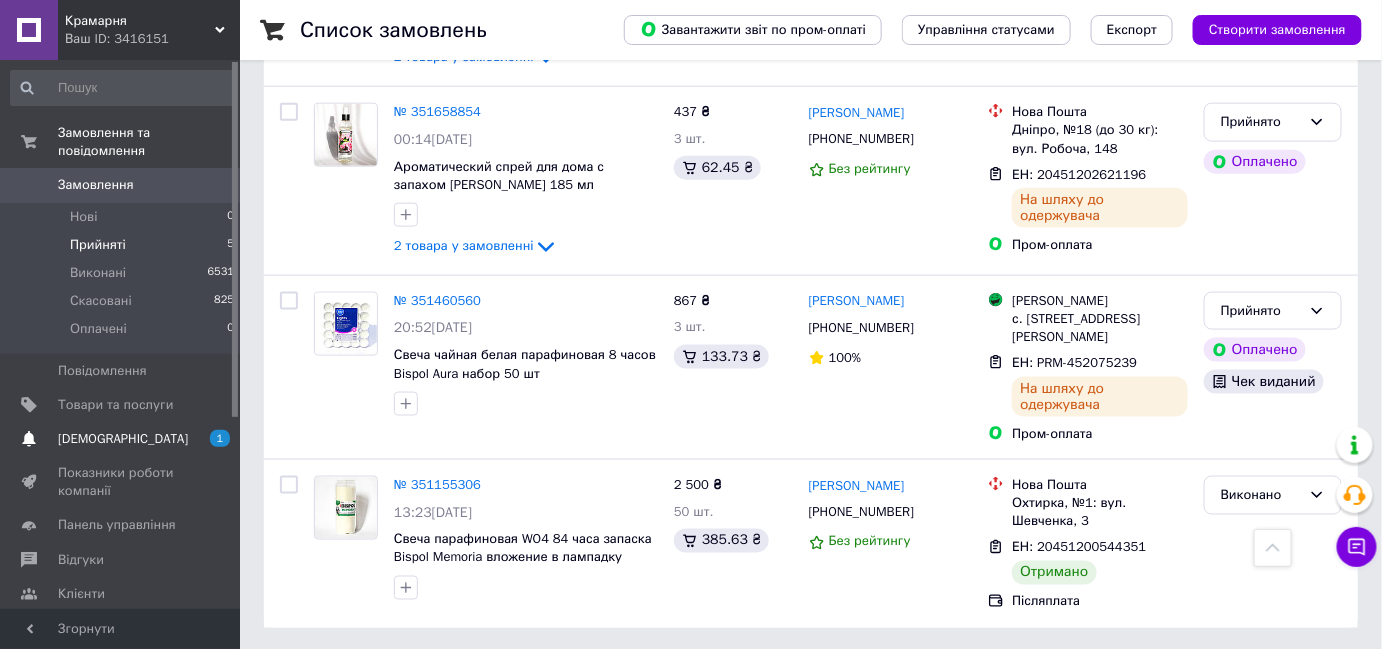 click on "[DEMOGRAPHIC_DATA]" at bounding box center (123, 439) 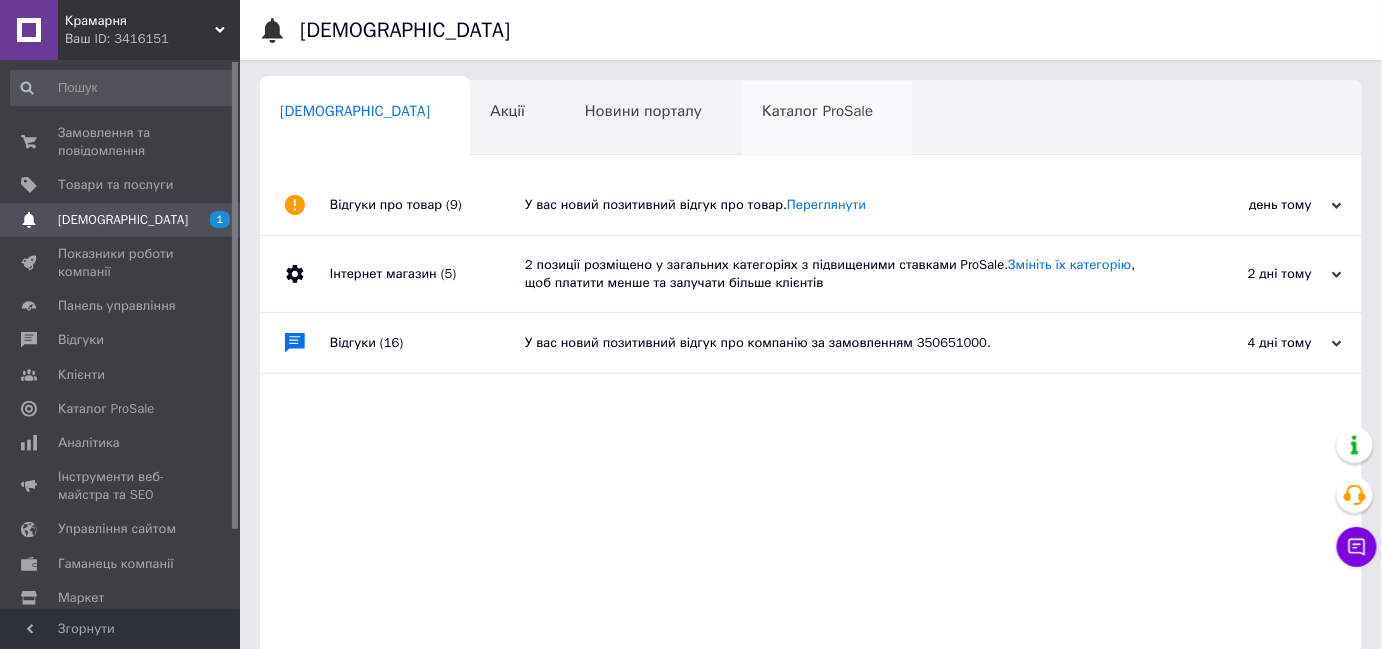 click on "Каталог ProSale 0" at bounding box center [827, 119] 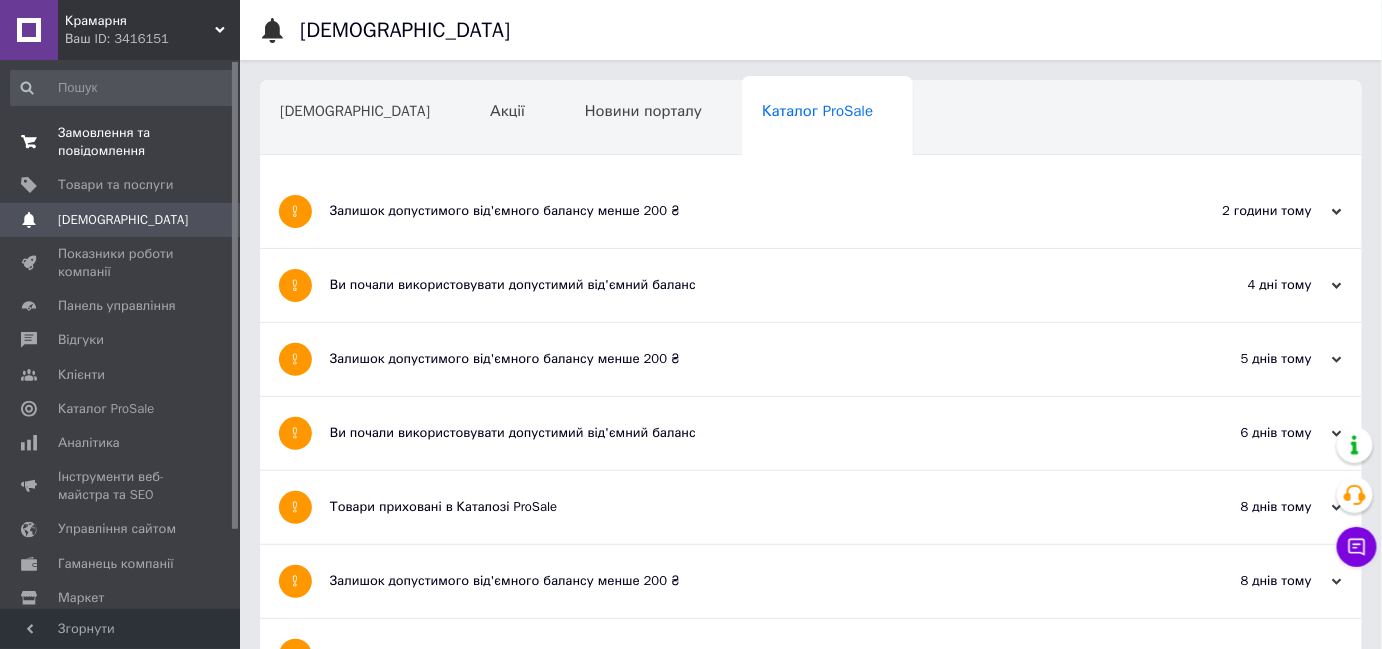 click on "Замовлення та повідомлення" at bounding box center [121, 142] 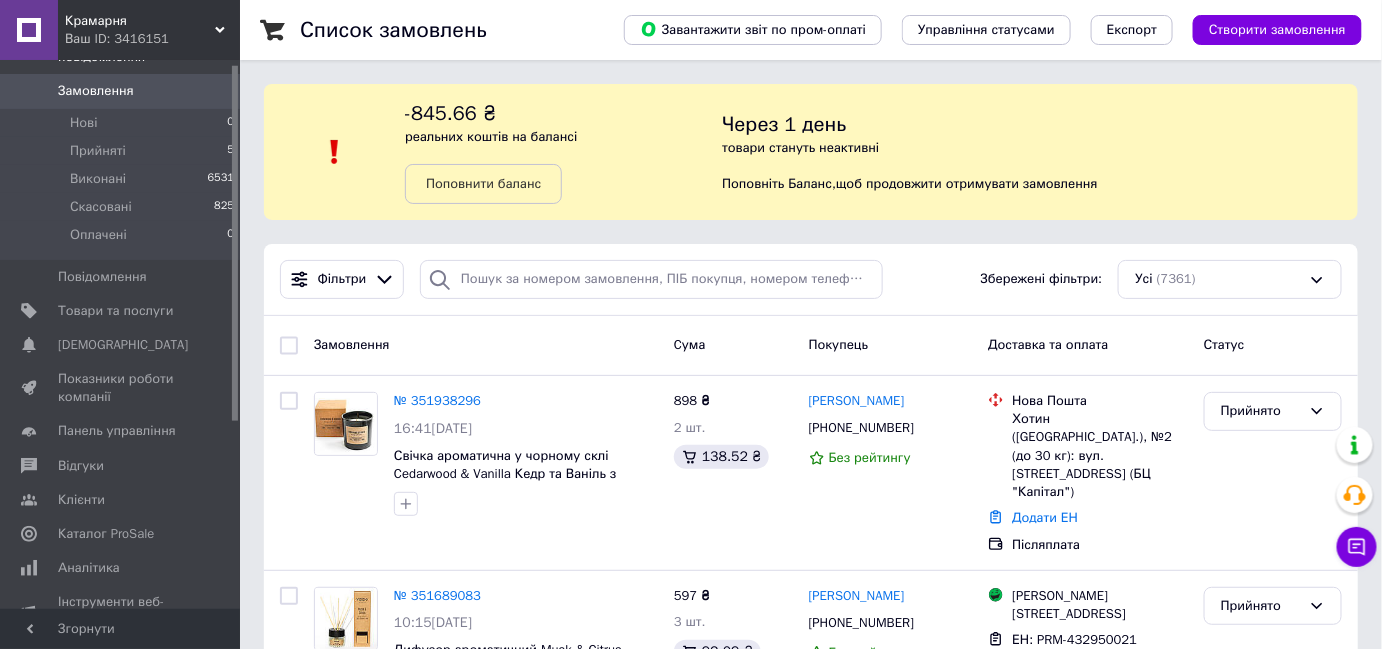 scroll, scrollTop: 293, scrollLeft: 0, axis: vertical 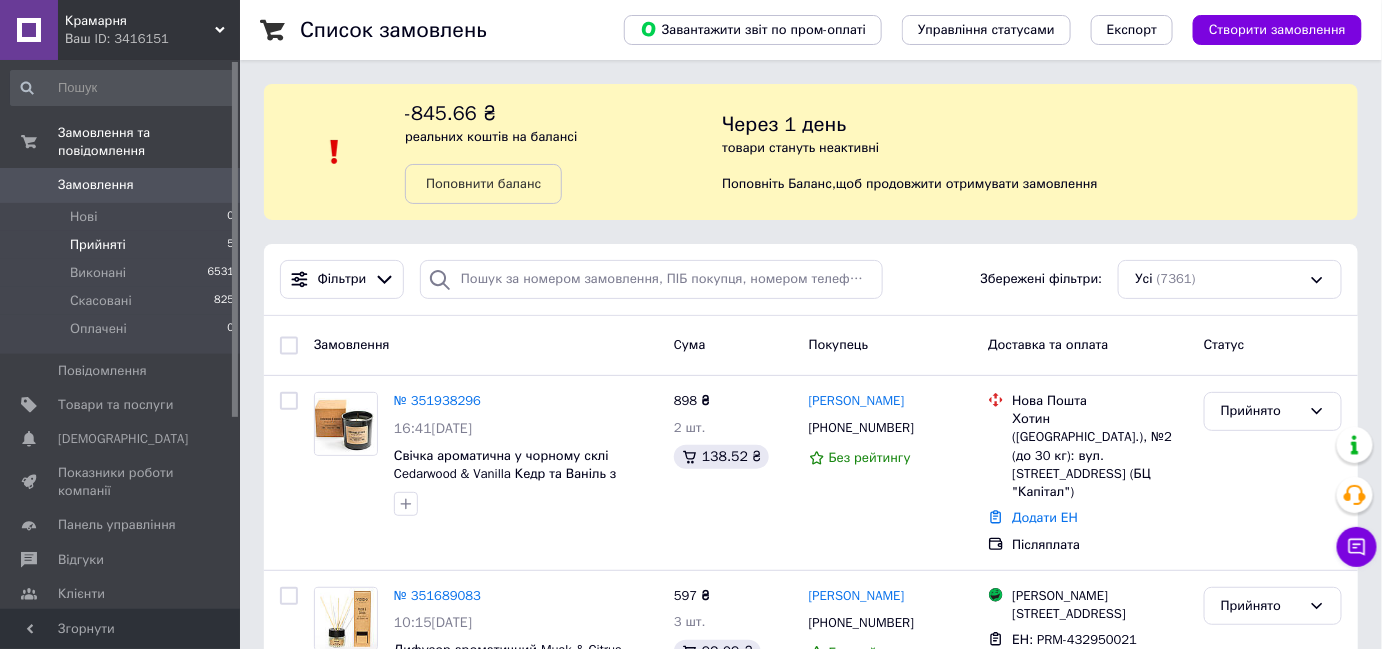 click on "Прийняті" at bounding box center [98, 245] 